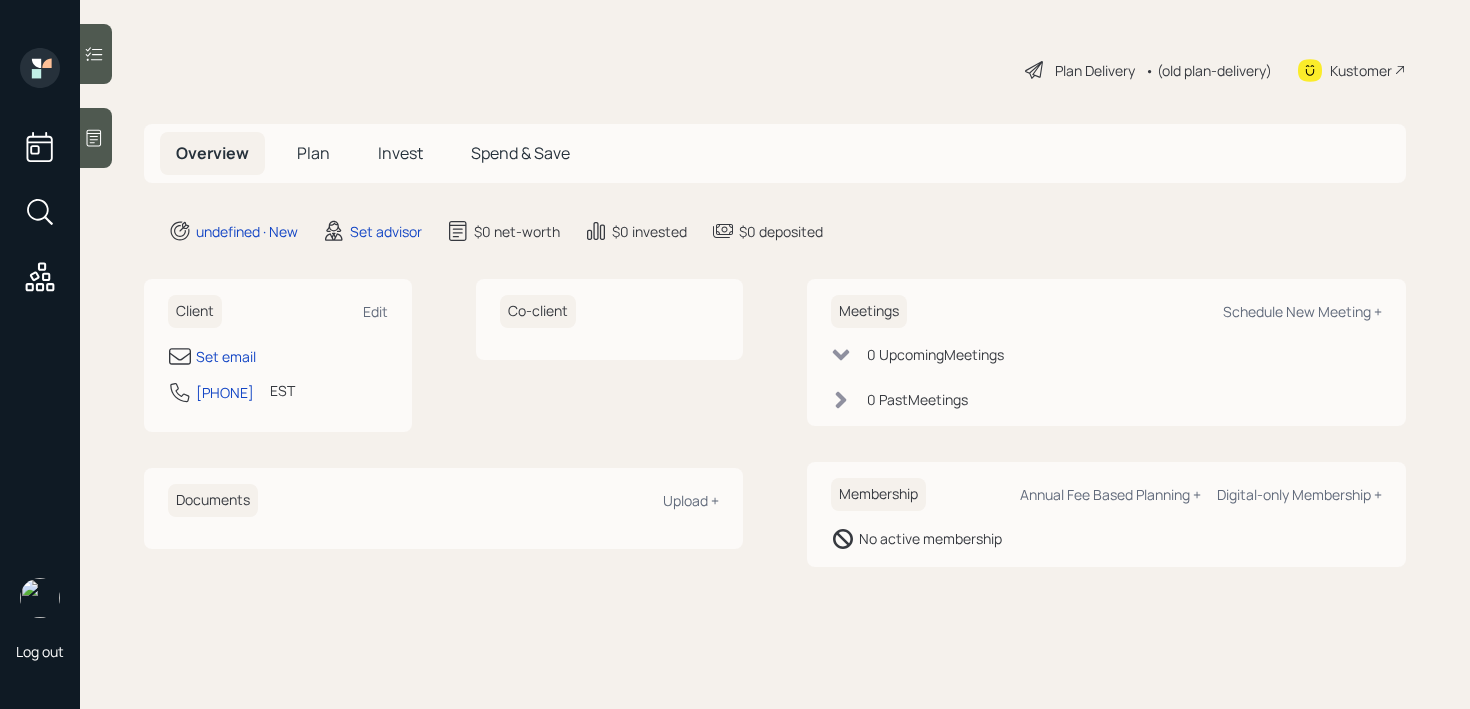 scroll, scrollTop: 0, scrollLeft: 0, axis: both 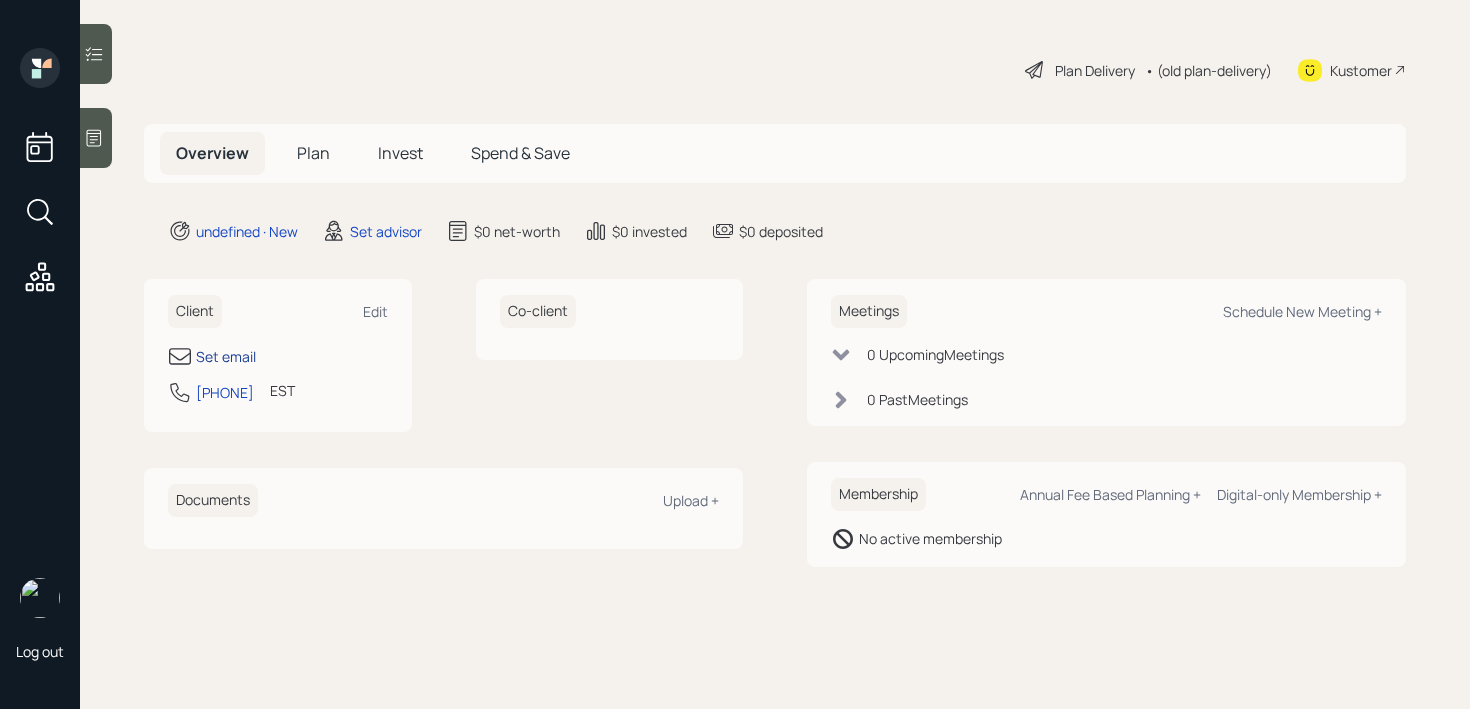 click on "Set email" at bounding box center [226, 356] 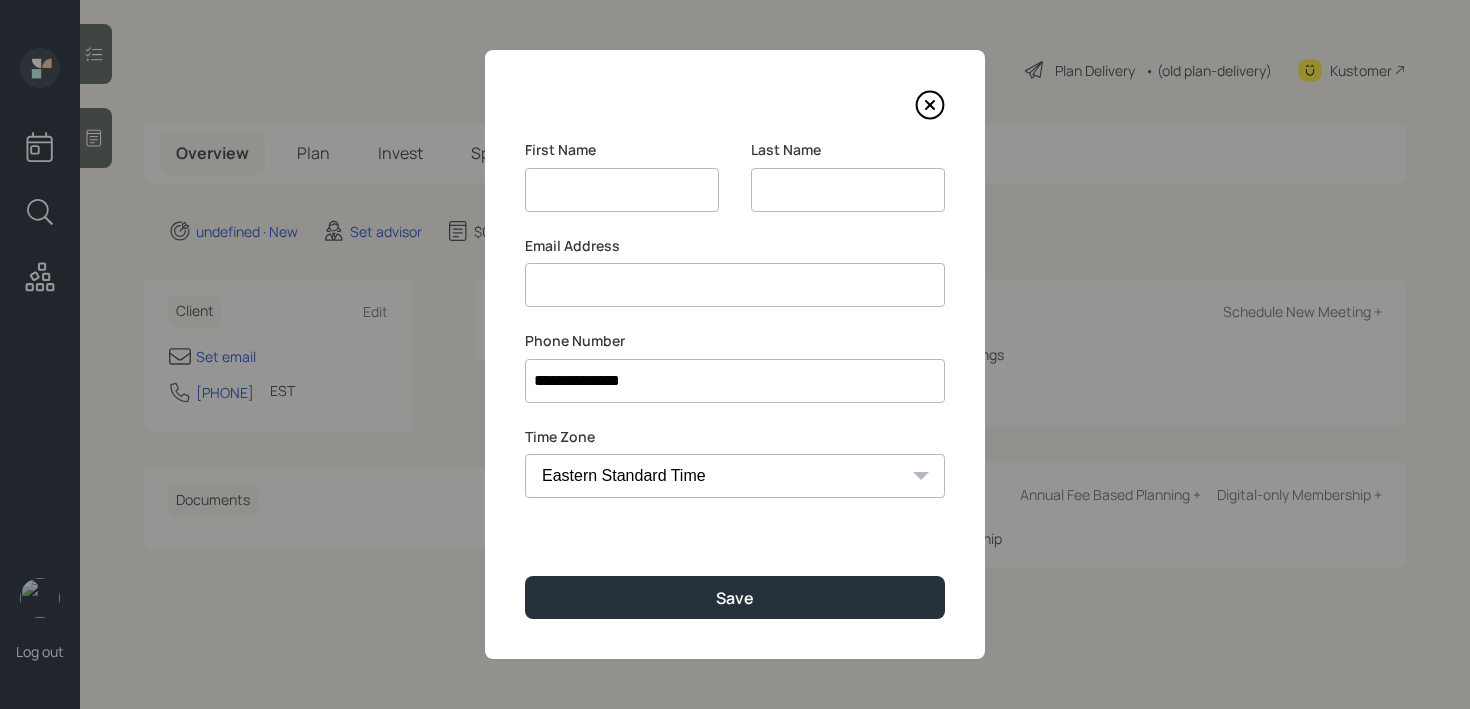 click at bounding box center (848, 190) 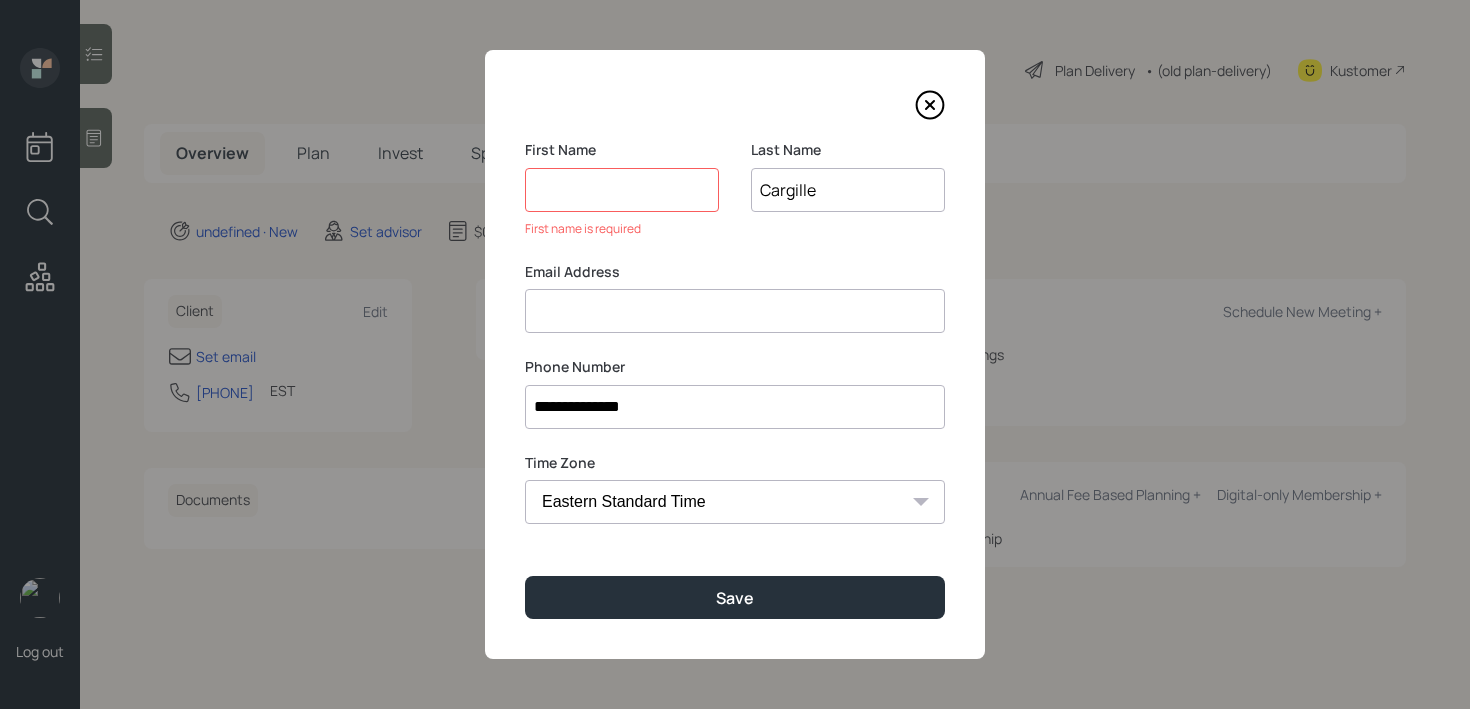 type on "Cargille" 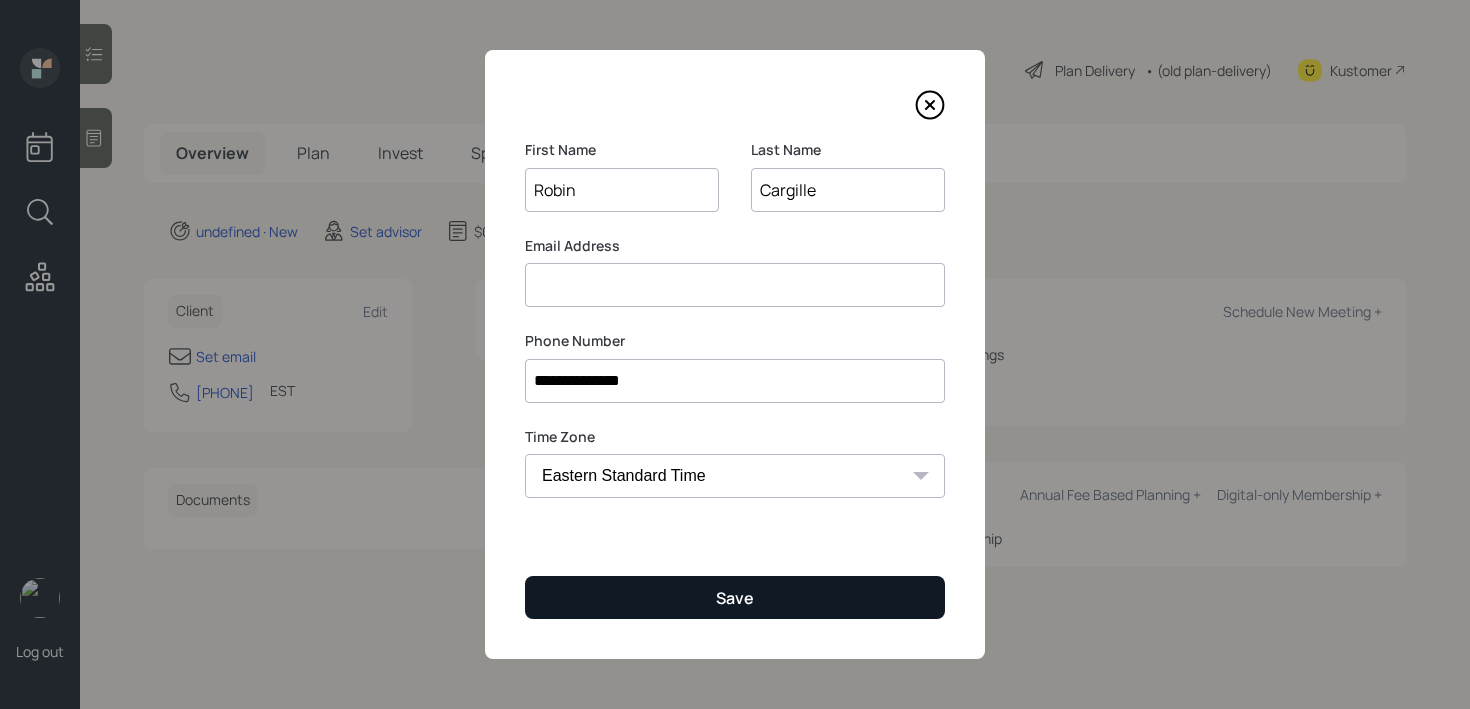 type on "Robin" 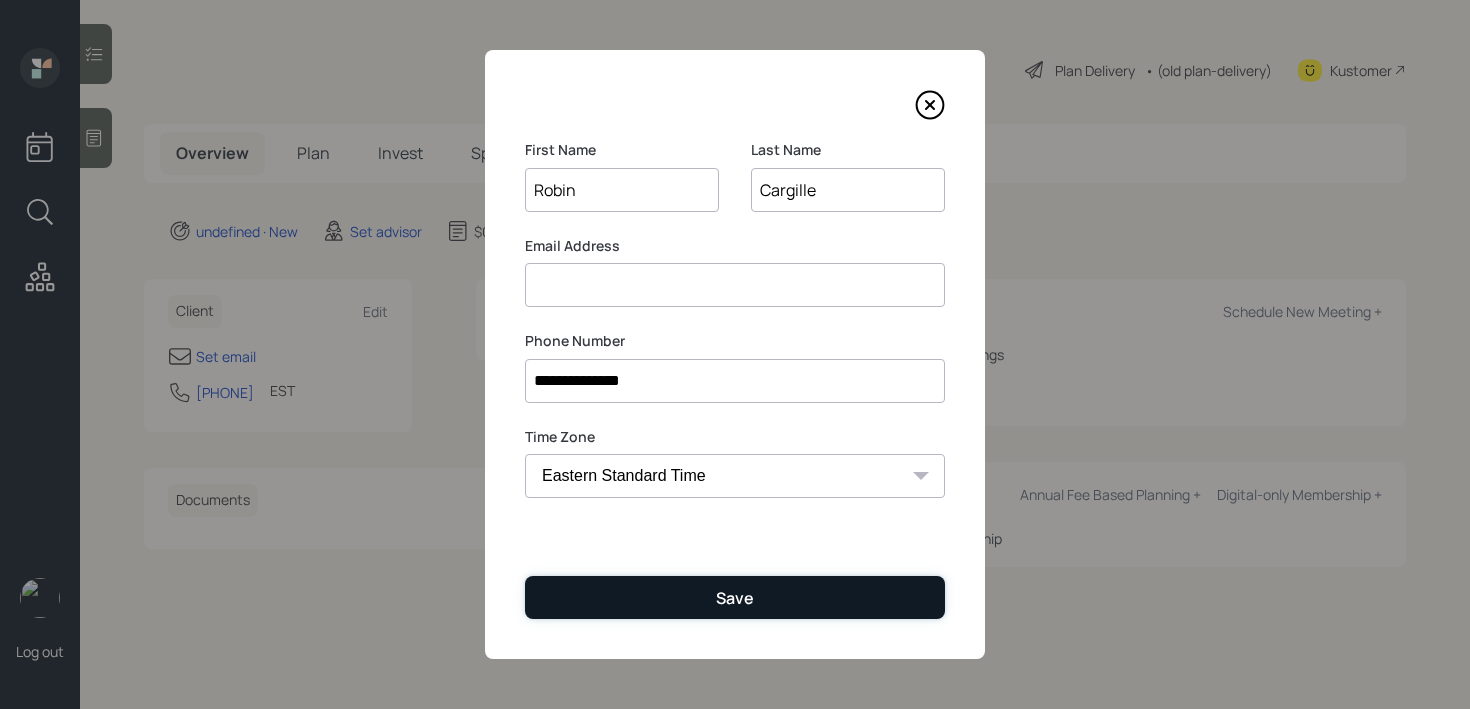 click on "Save" at bounding box center [735, 597] 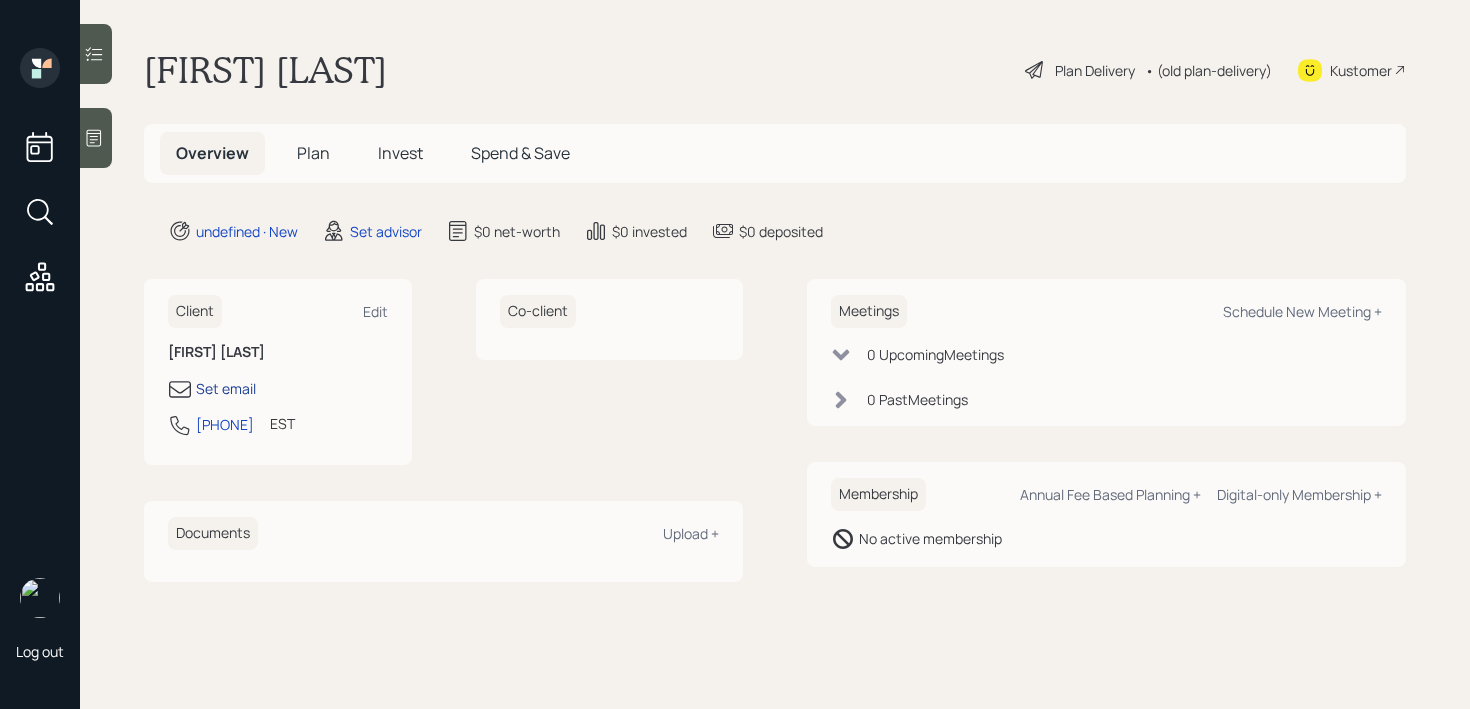 click on "Set email" at bounding box center [226, 388] 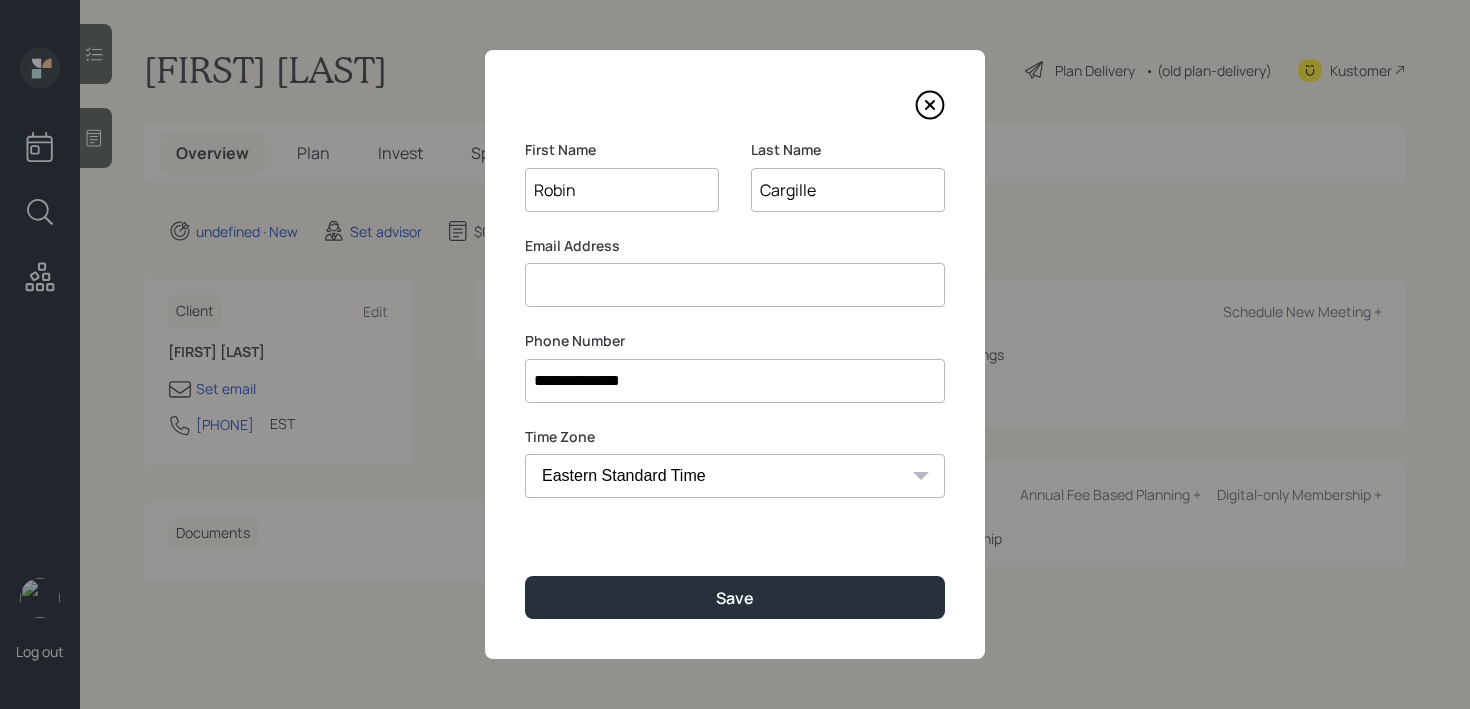 click 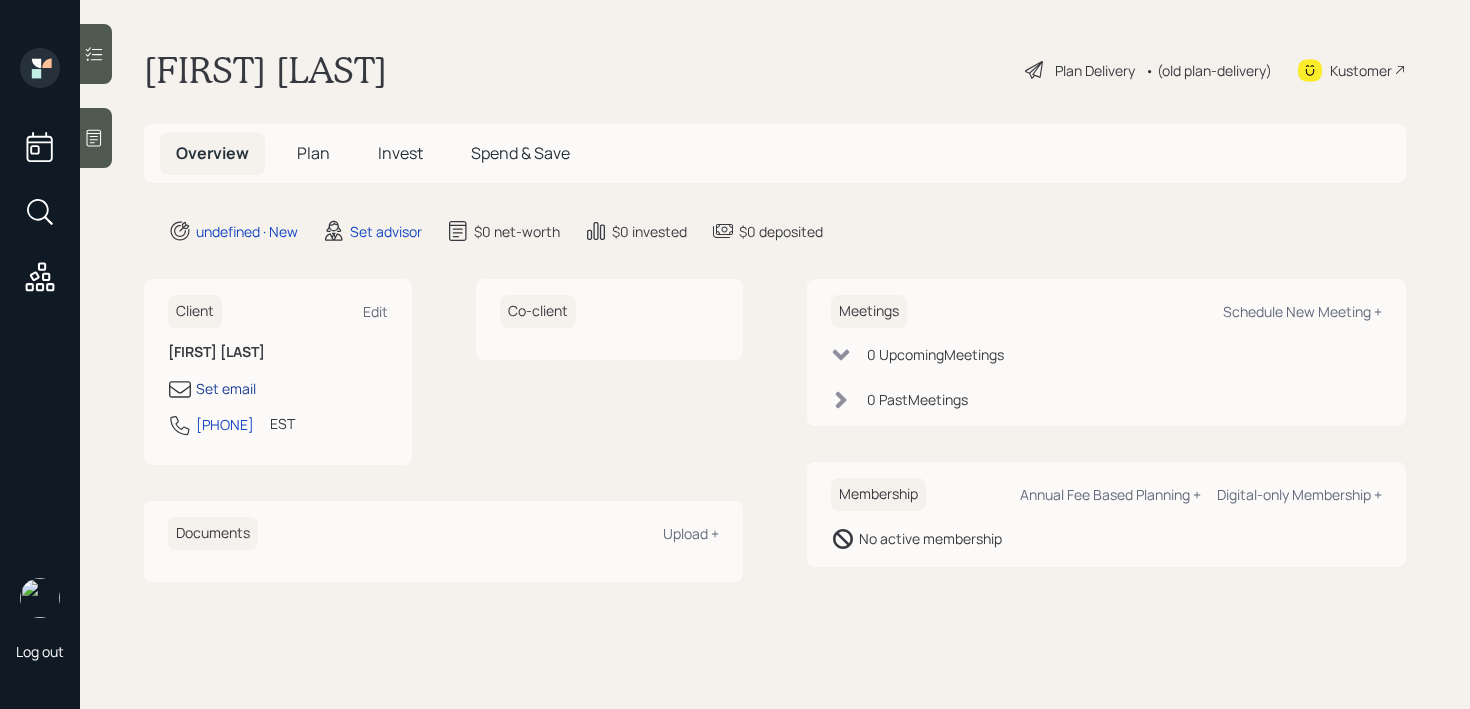 click on "Set email" at bounding box center (226, 388) 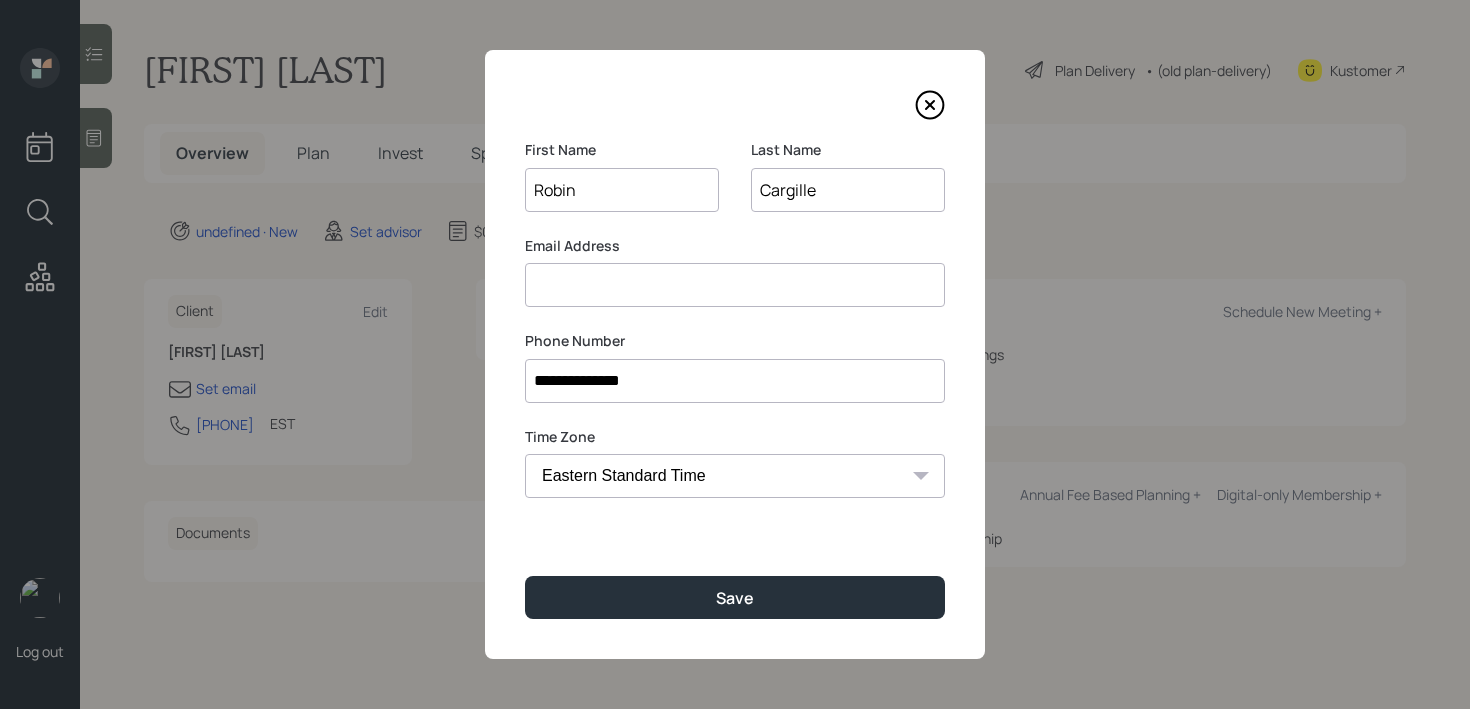 click at bounding box center (735, 285) 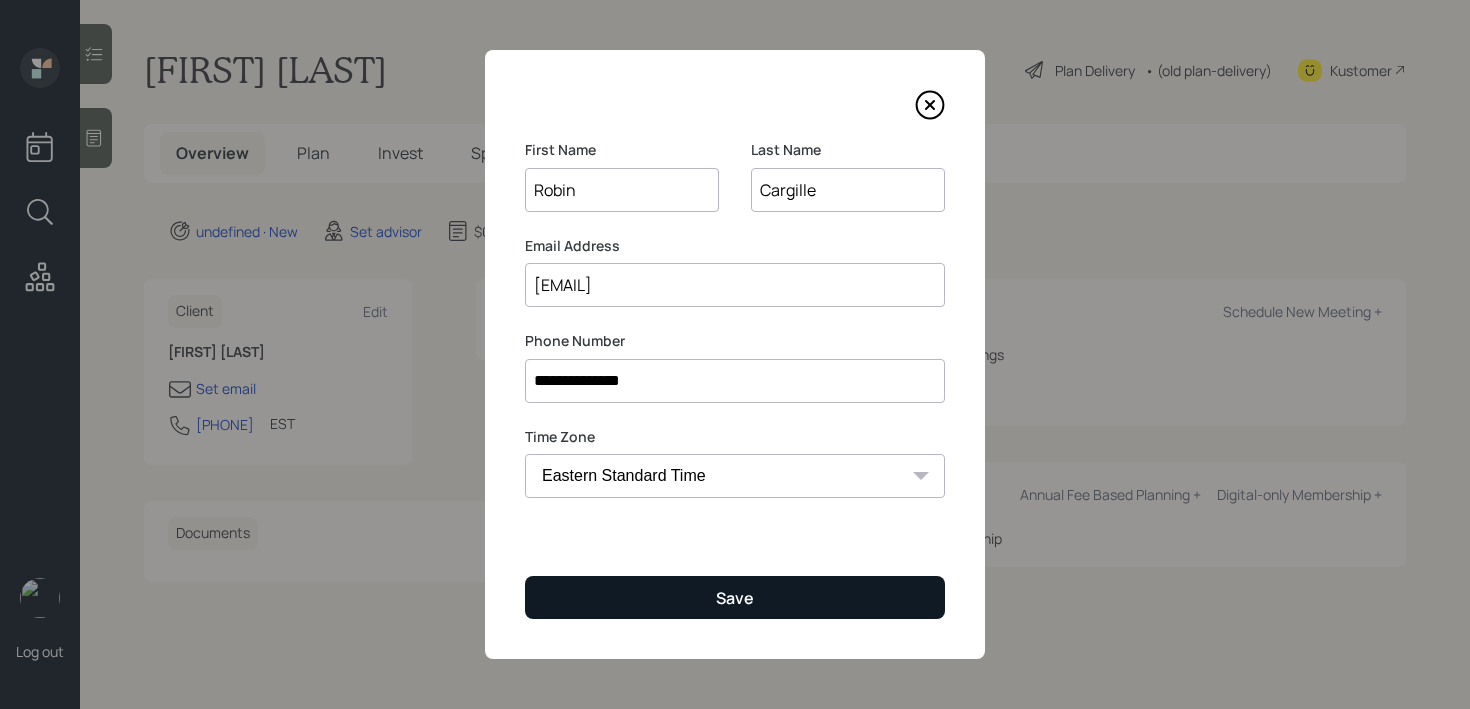 type on "[EMAIL]" 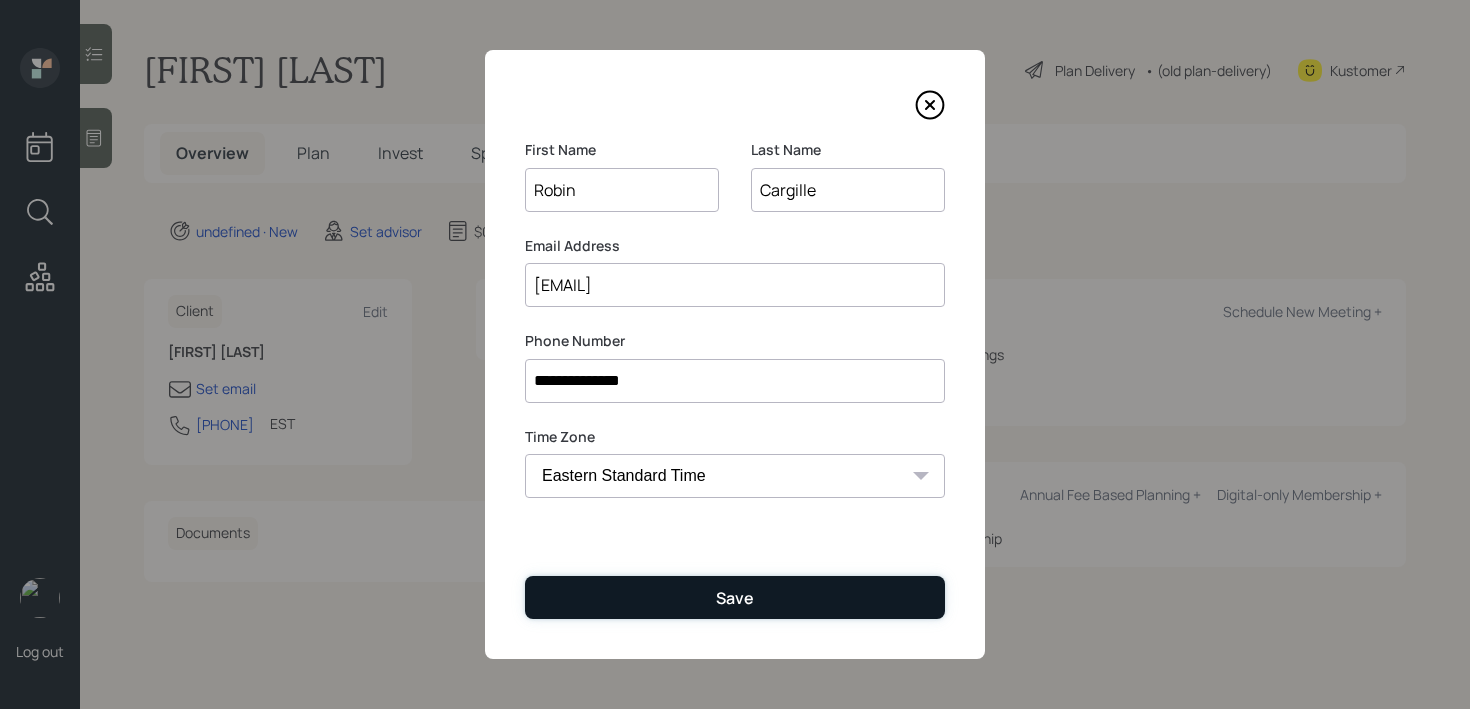 click on "Save" at bounding box center [735, 597] 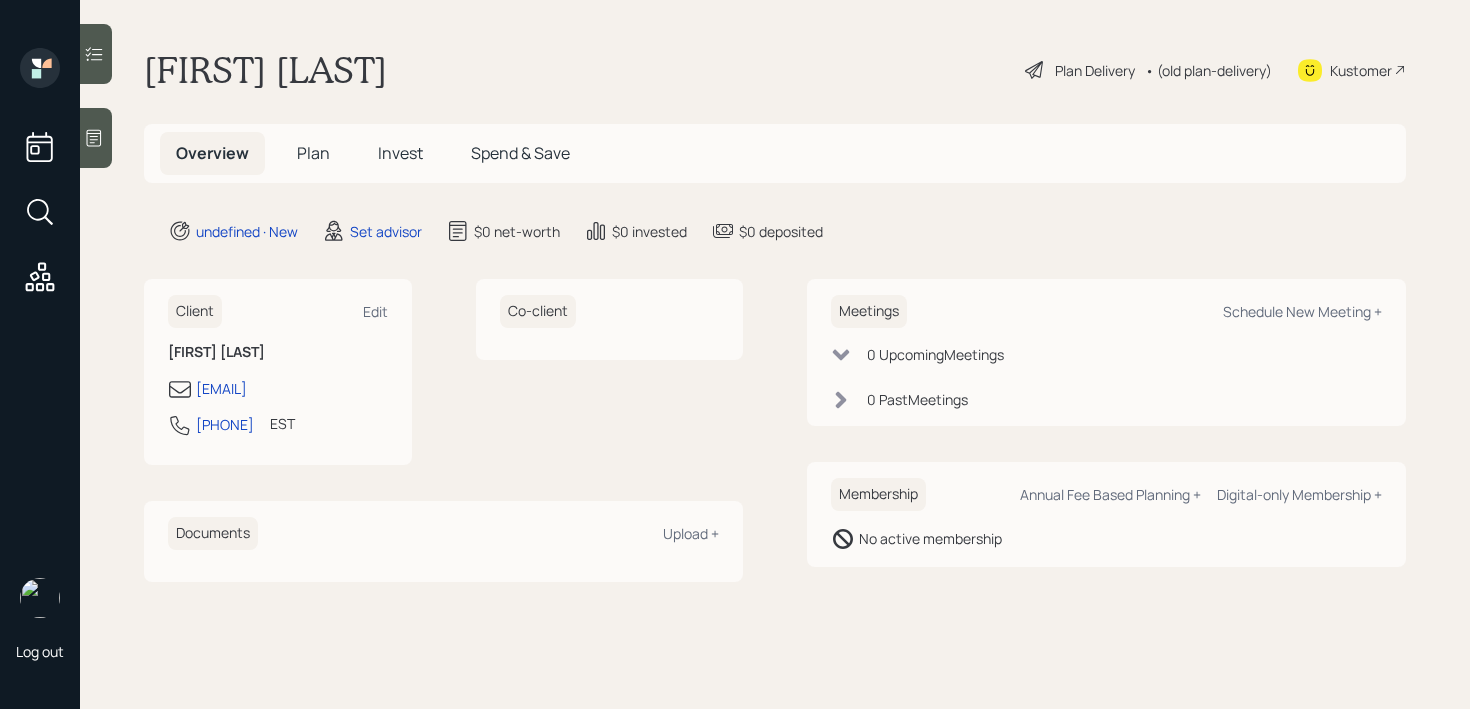 click at bounding box center [96, 138] 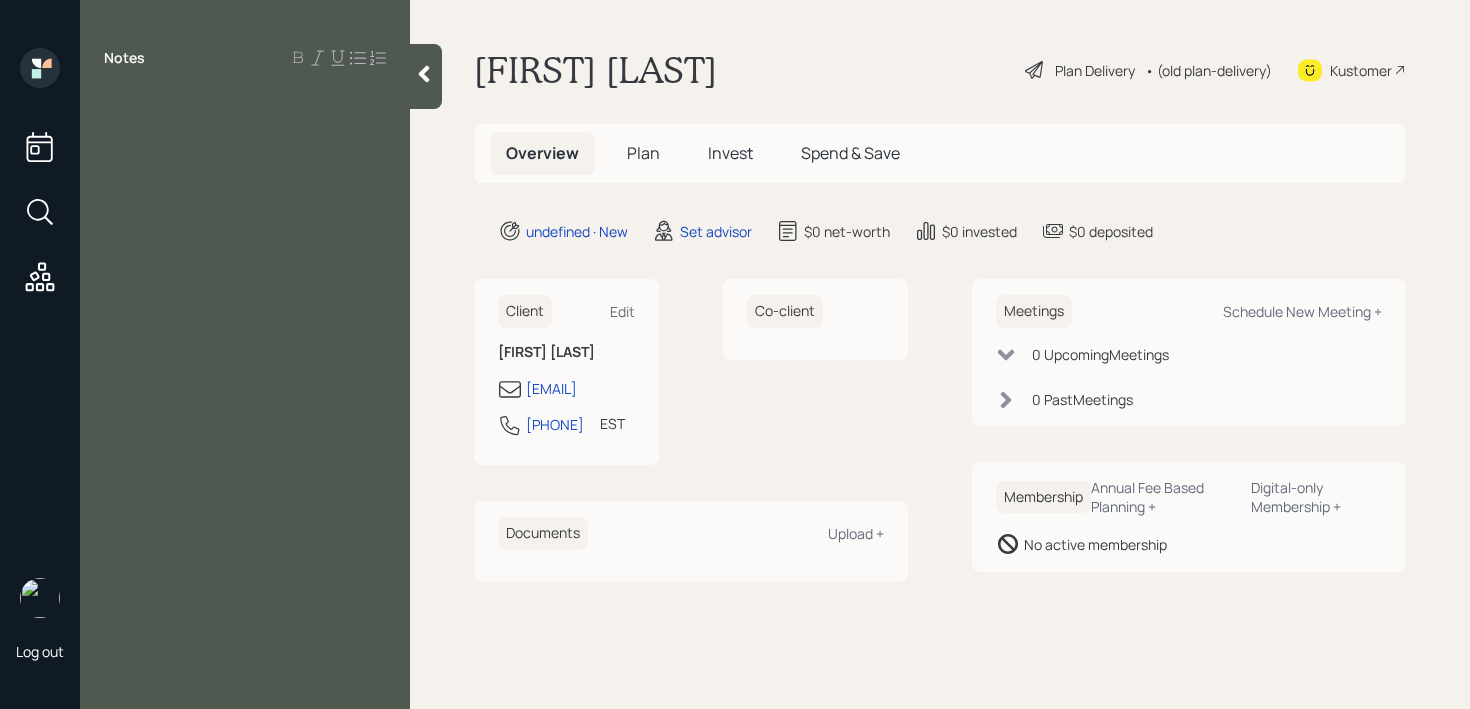click at bounding box center (426, 76) 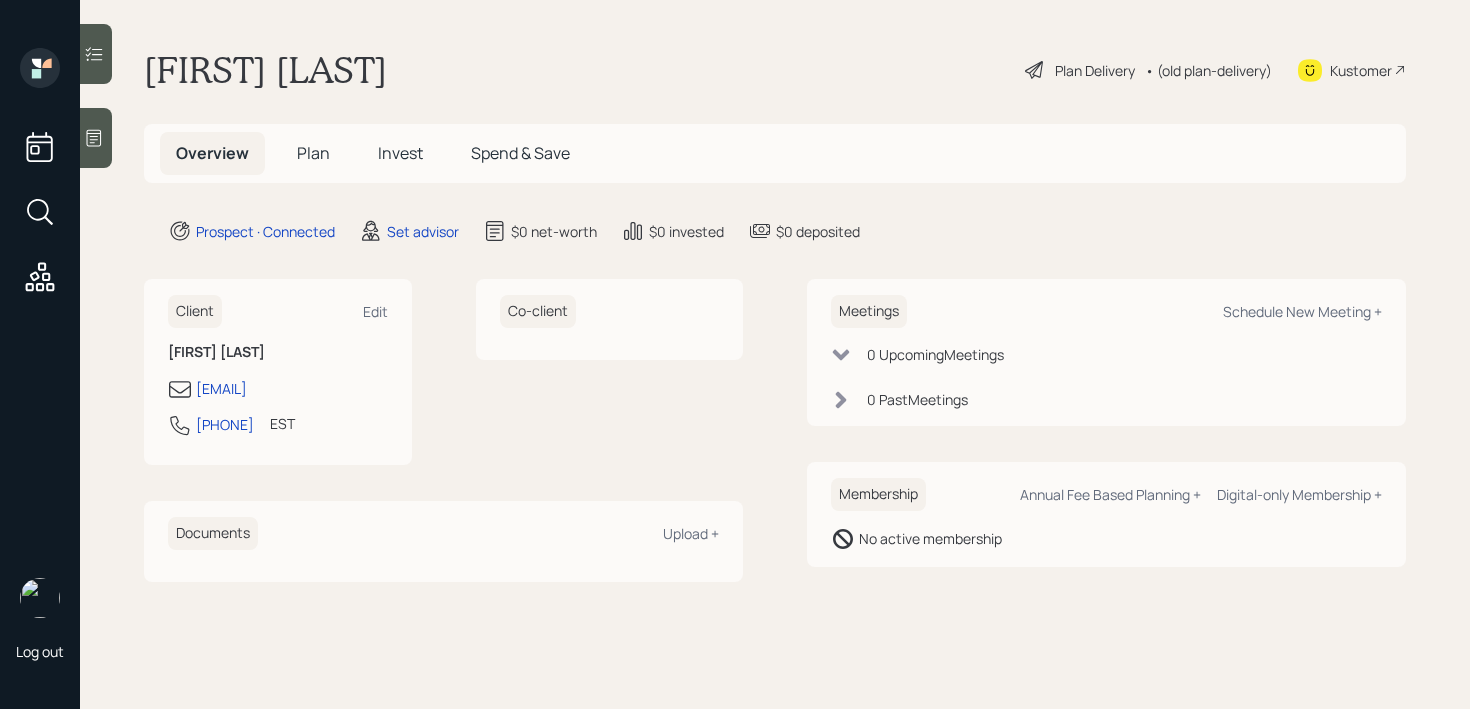scroll, scrollTop: 0, scrollLeft: 0, axis: both 